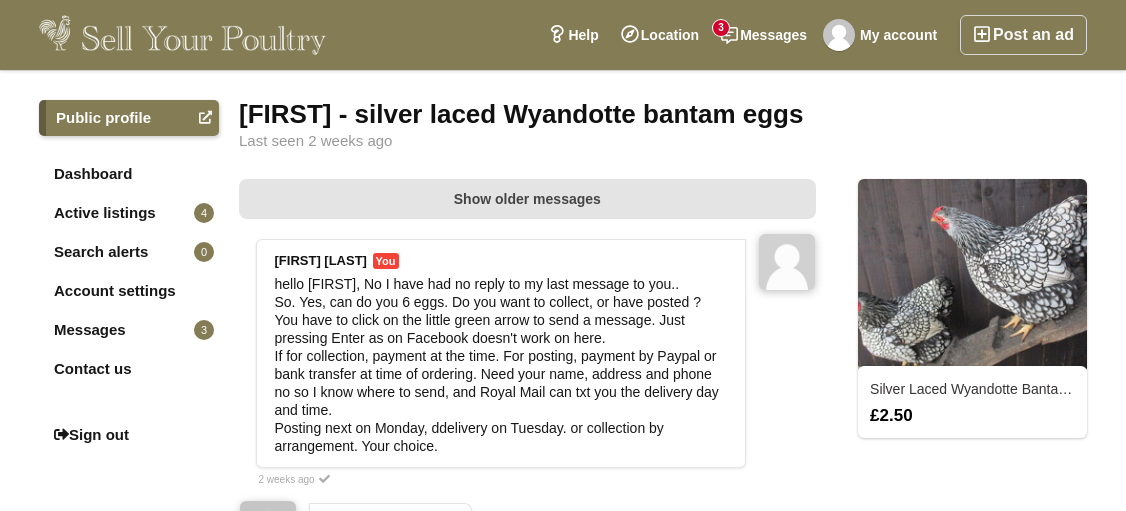 scroll, scrollTop: 0, scrollLeft: 0, axis: both 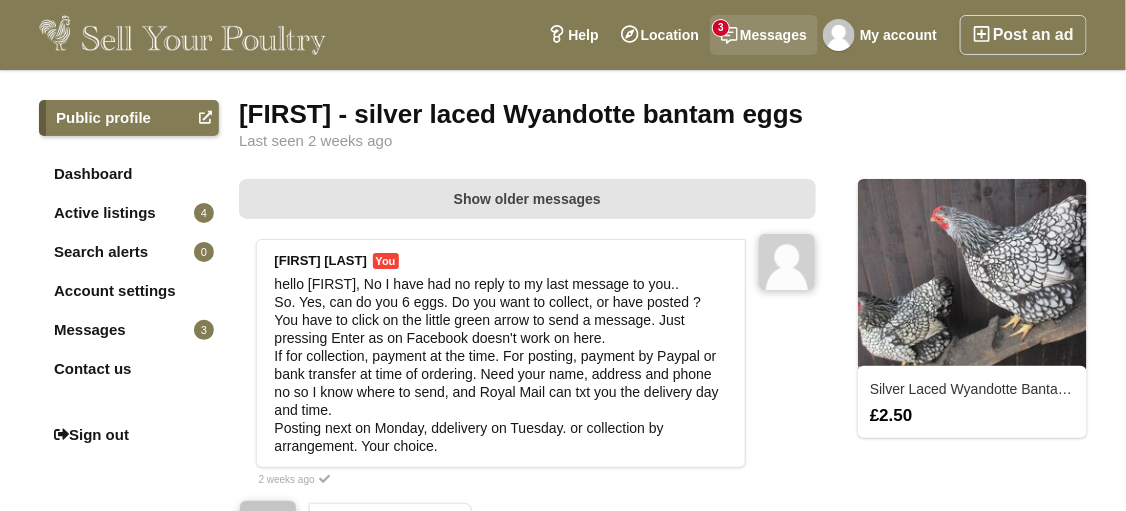click on "Messages
3" at bounding box center [764, 35] 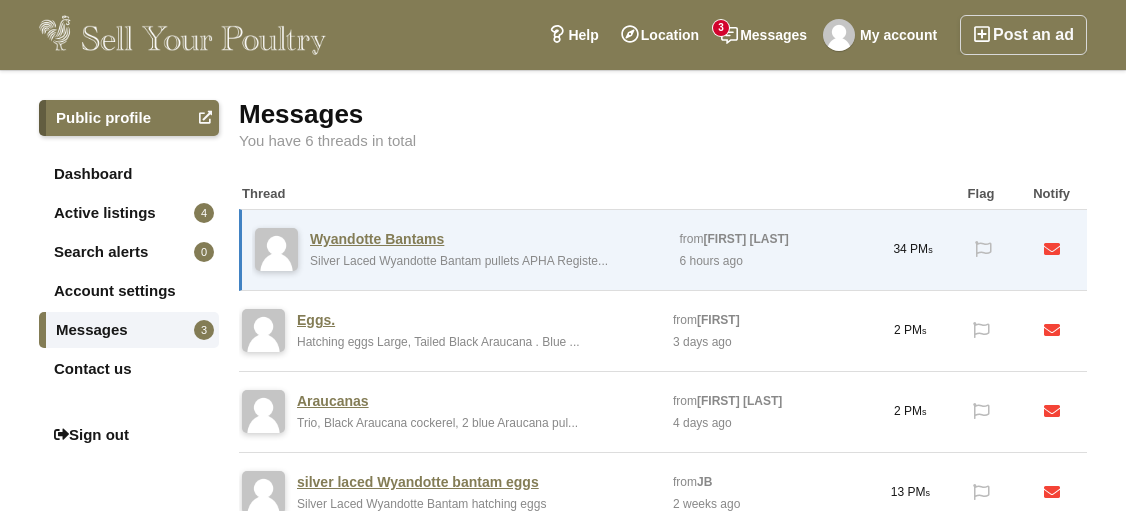 scroll, scrollTop: 0, scrollLeft: 0, axis: both 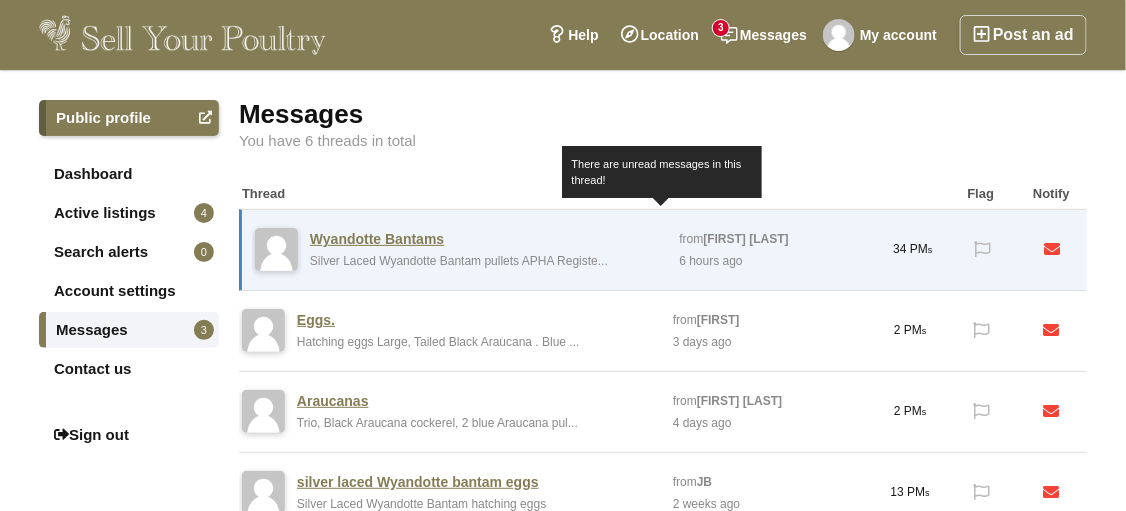 click on "Wyandotte Bantams" at bounding box center (377, 239) 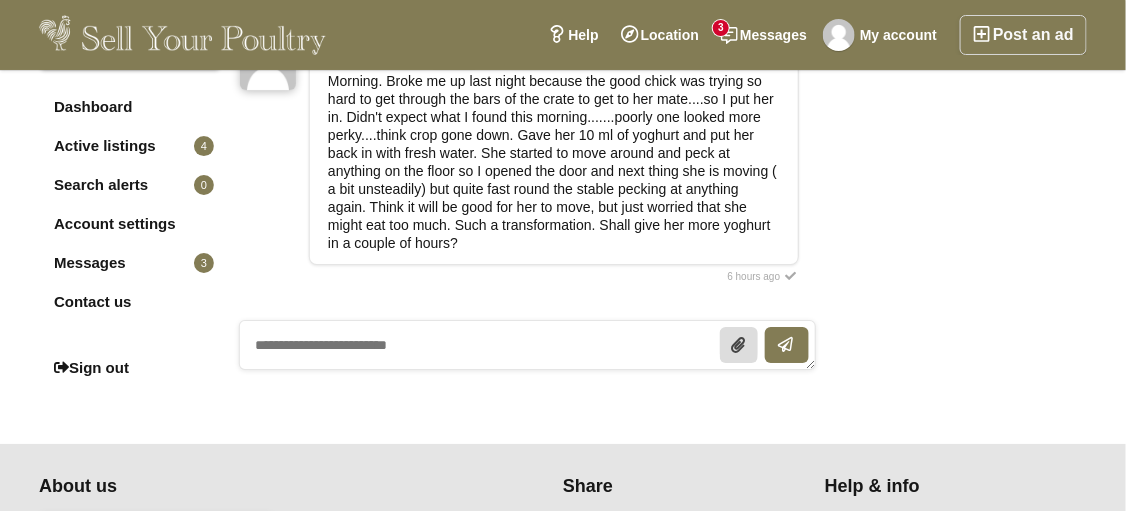 scroll, scrollTop: 1899, scrollLeft: 0, axis: vertical 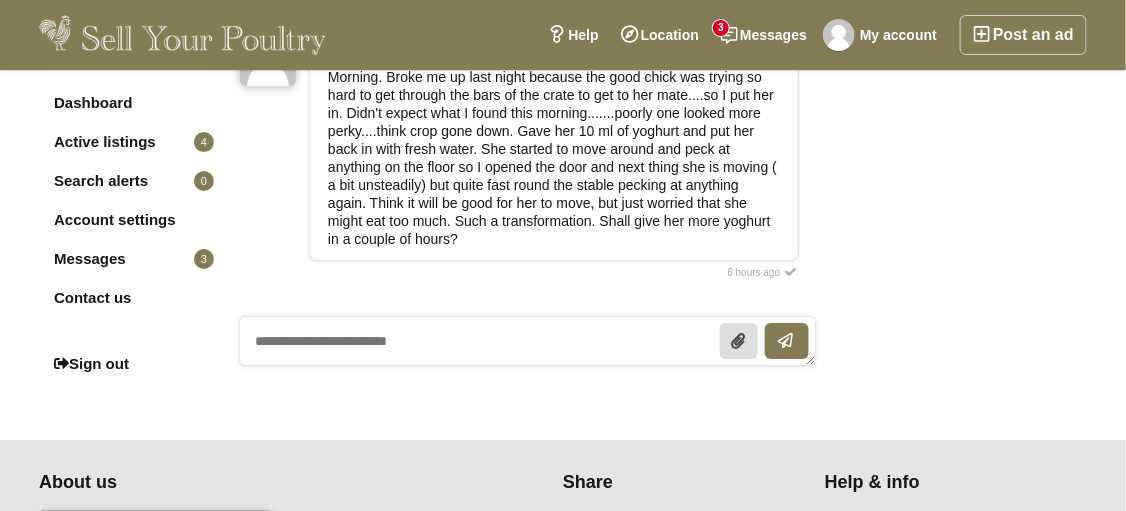 click at bounding box center (527, 341) 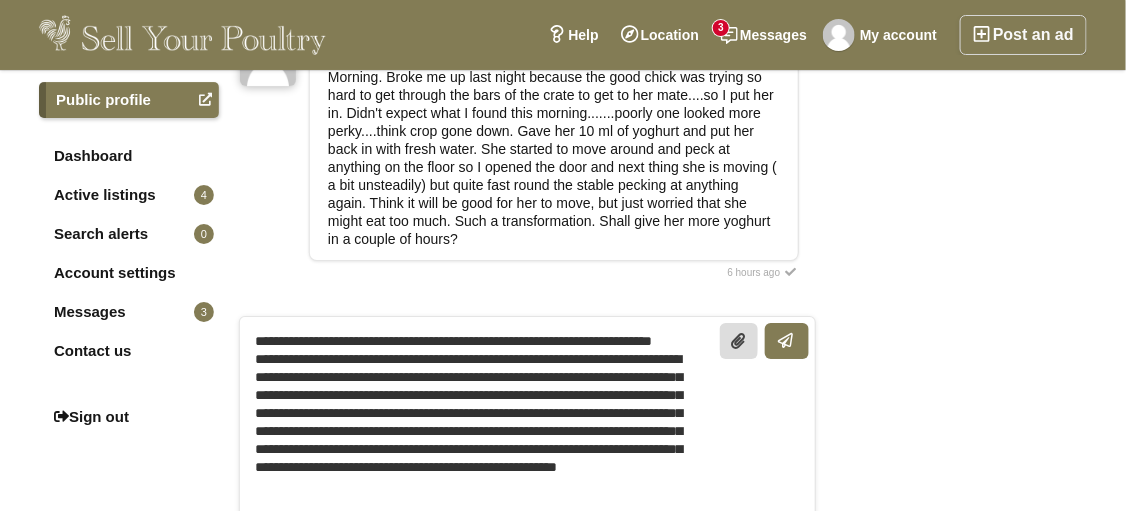scroll, scrollTop: 3, scrollLeft: 0, axis: vertical 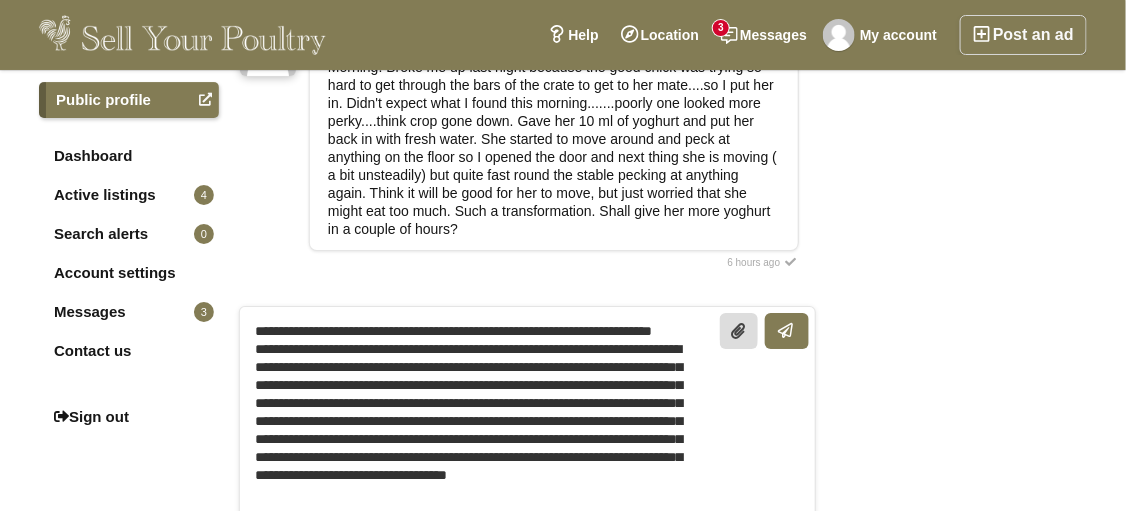 click on "**********" at bounding box center (527, 420) 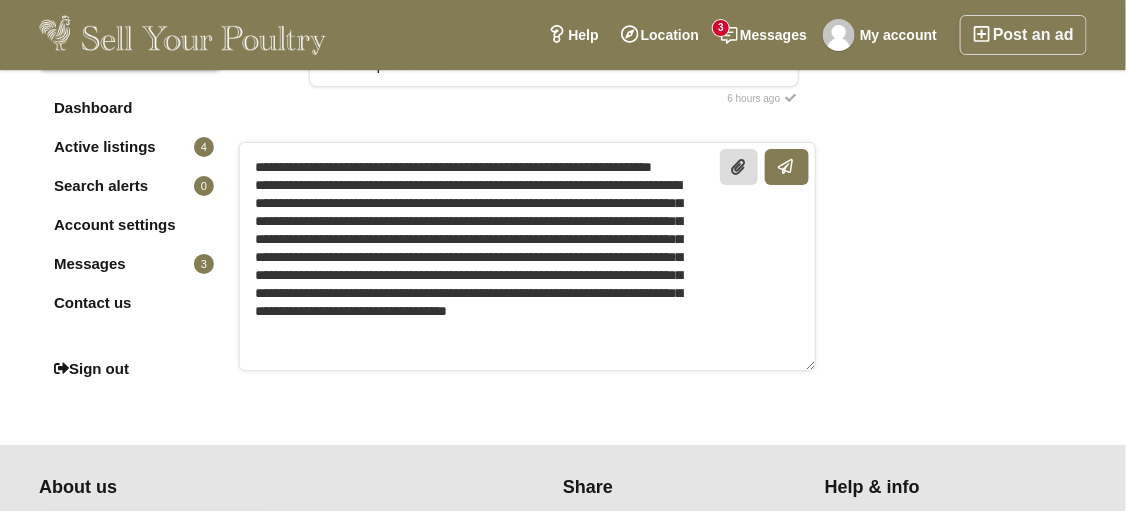 scroll, scrollTop: 2109, scrollLeft: 0, axis: vertical 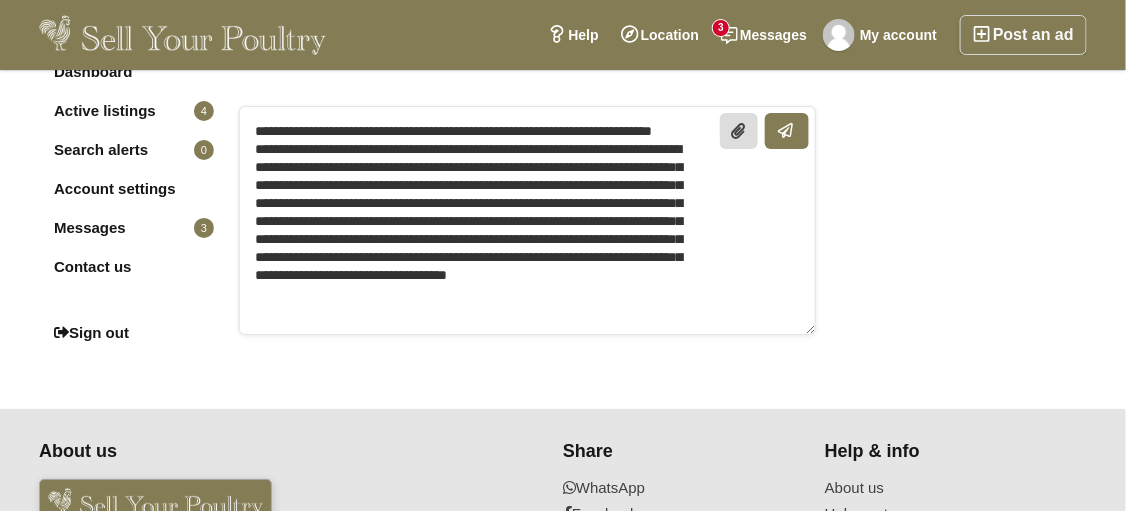 click on "**********" at bounding box center (527, 220) 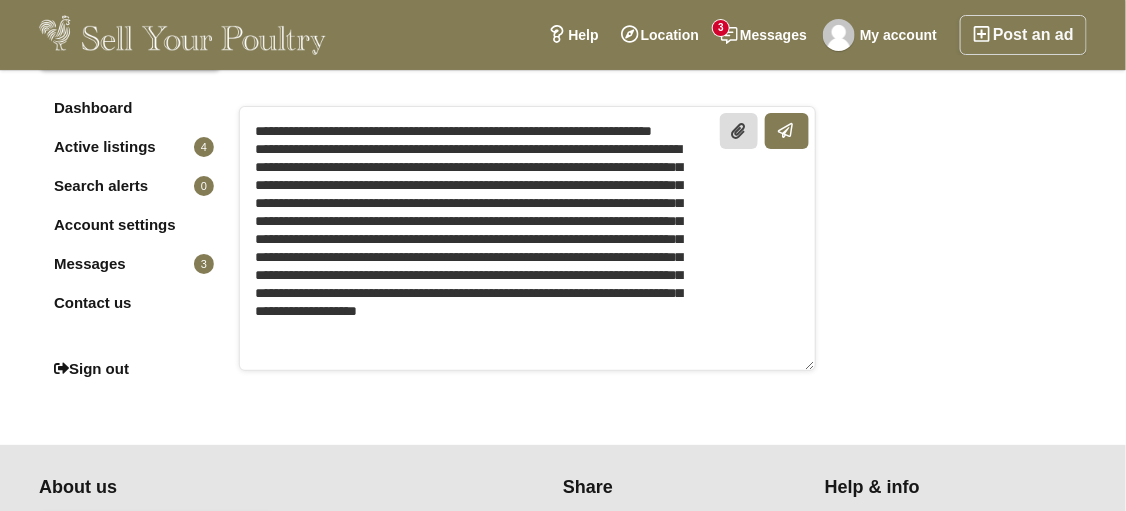 scroll, scrollTop: 0, scrollLeft: 0, axis: both 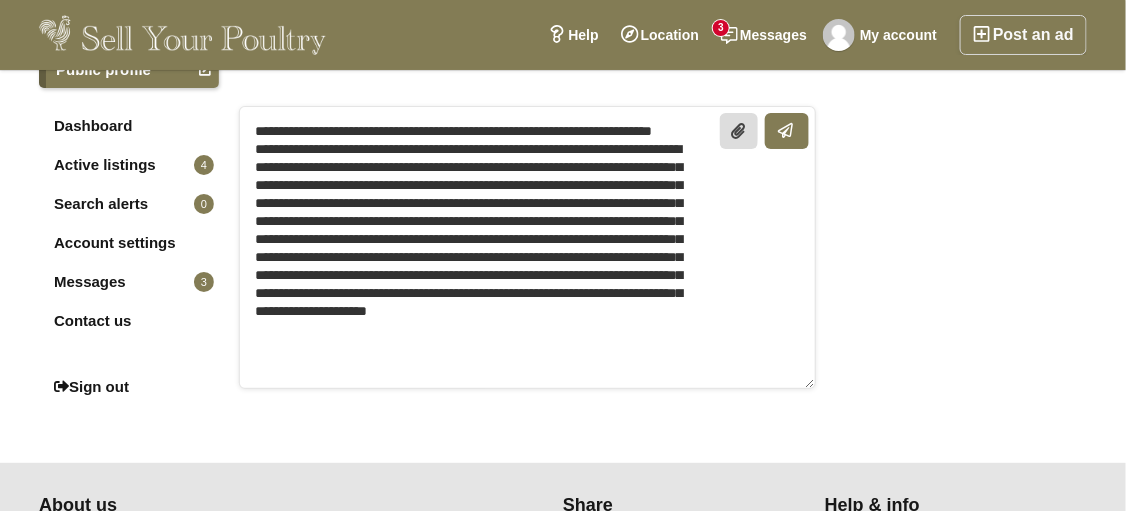 click on "**********" at bounding box center [527, 247] 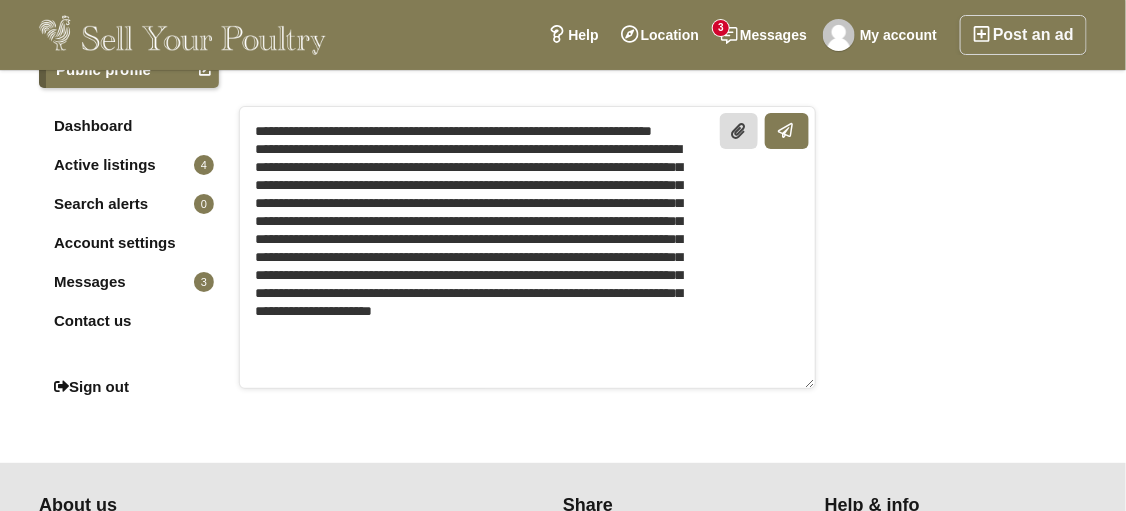 click on "**********" at bounding box center (527, 247) 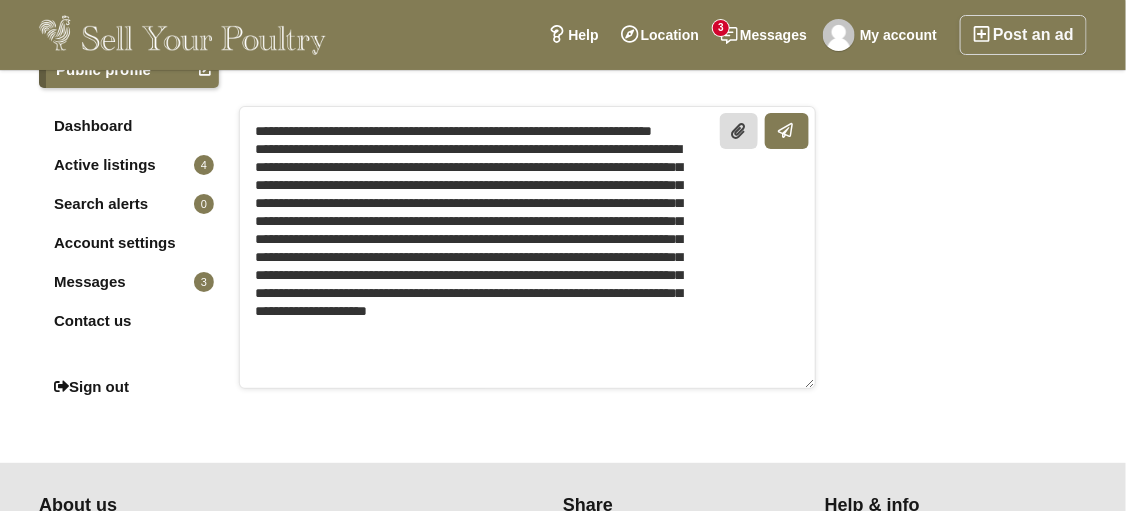 click on "**********" at bounding box center (527, 247) 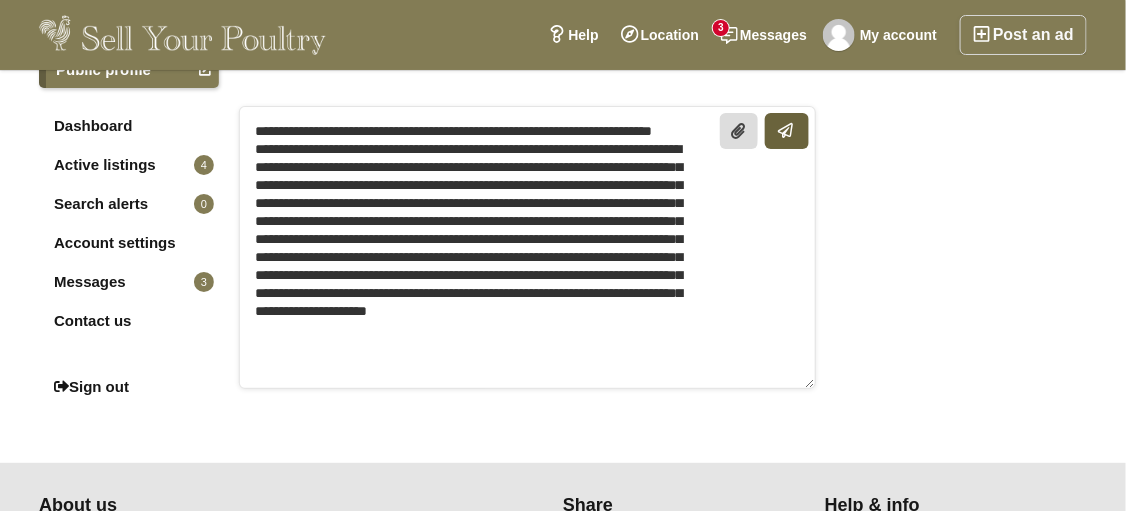 type on "**********" 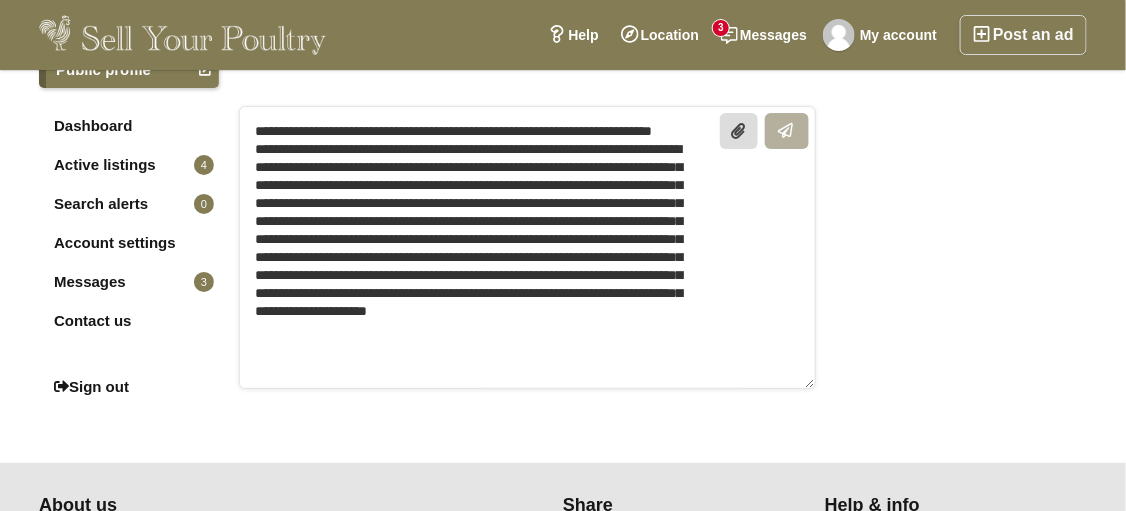 type 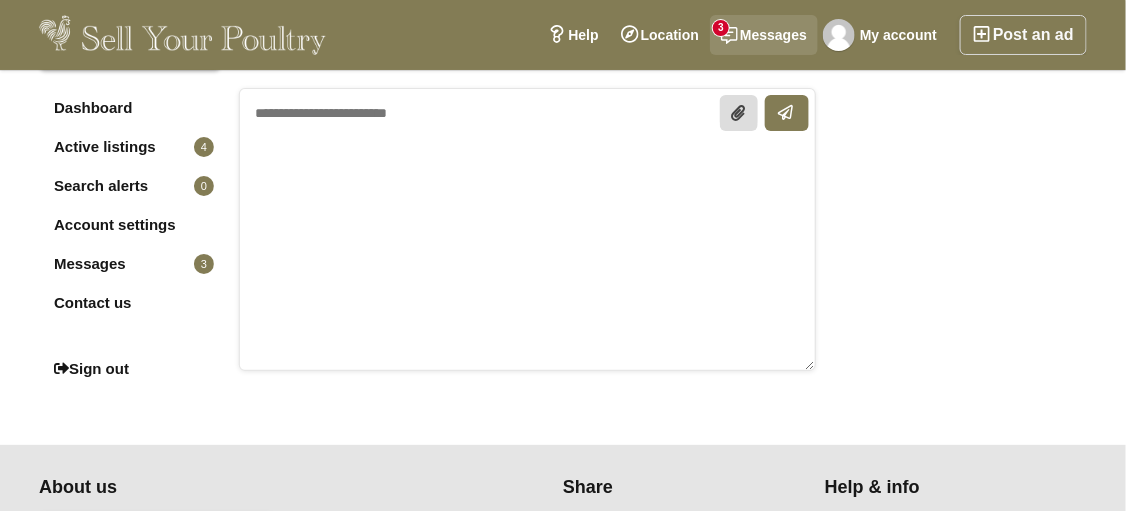 click on "Messages
3" at bounding box center (764, 35) 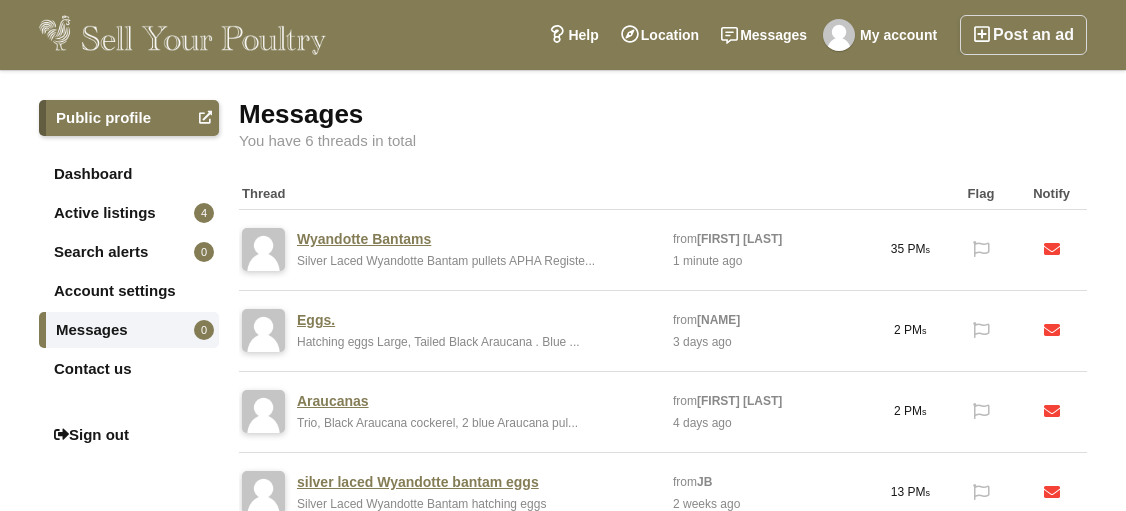 scroll, scrollTop: 0, scrollLeft: 0, axis: both 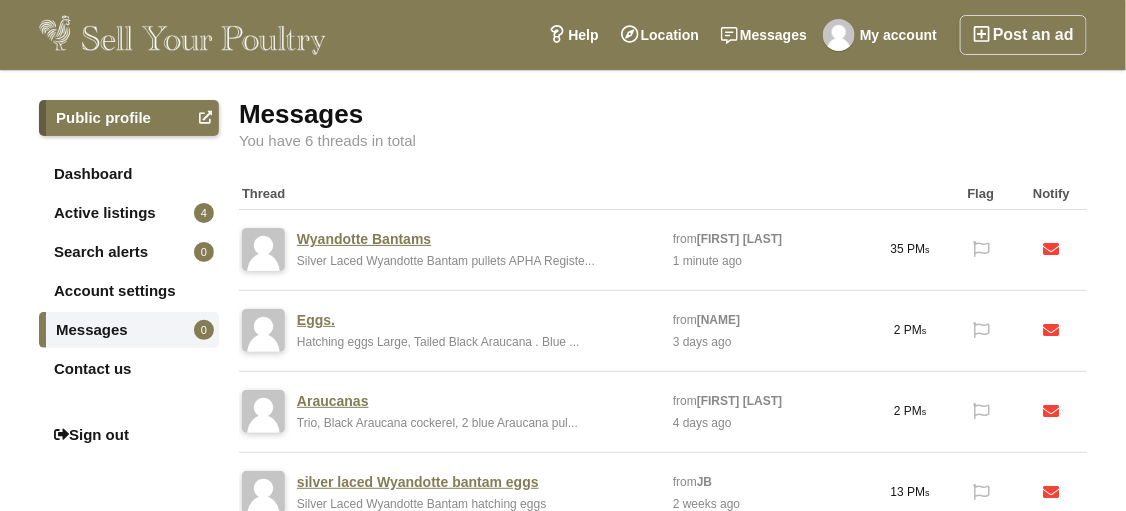 click on "Wyandotte Bantams" at bounding box center (364, 239) 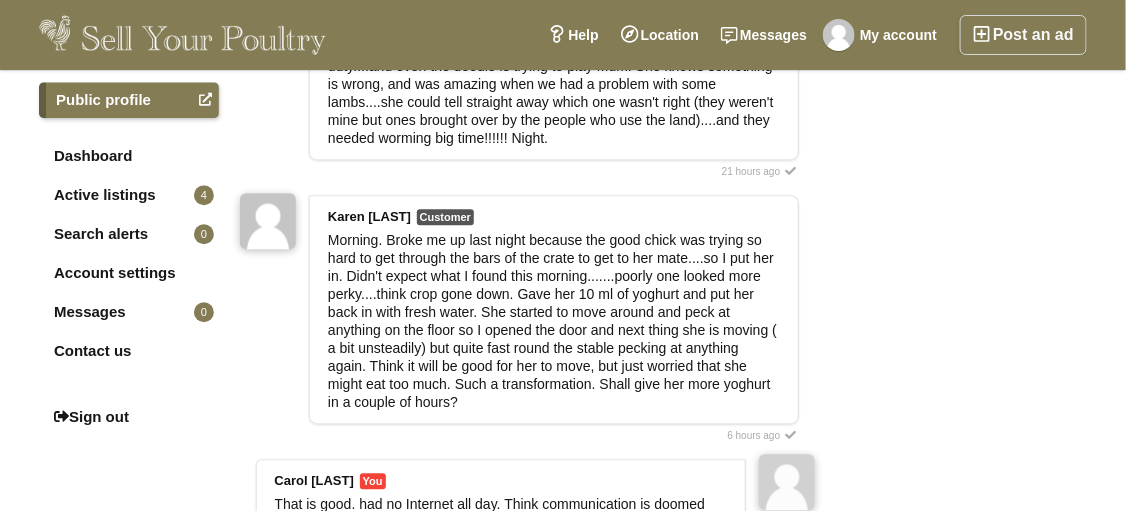scroll, scrollTop: 1200, scrollLeft: 0, axis: vertical 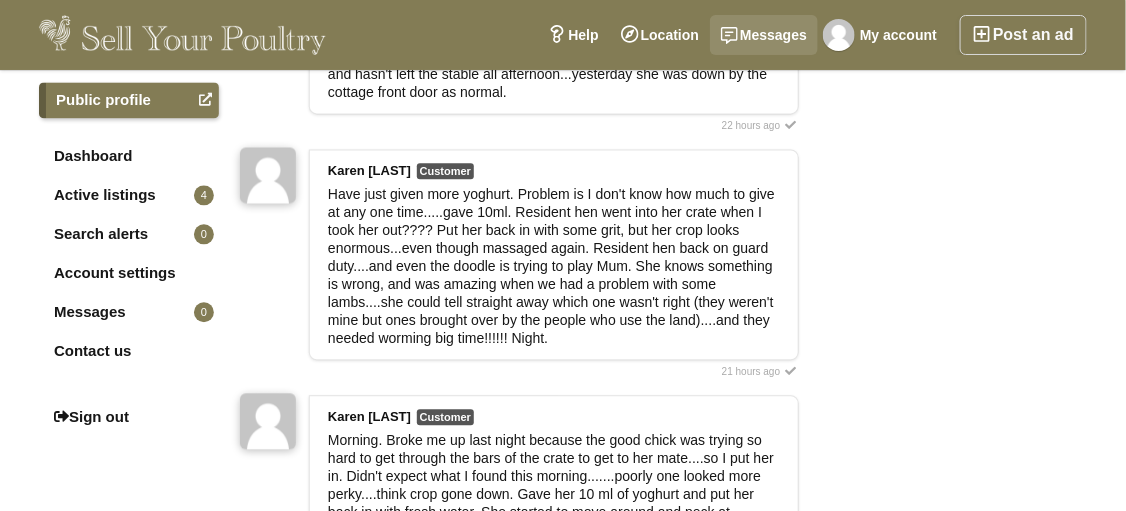 click 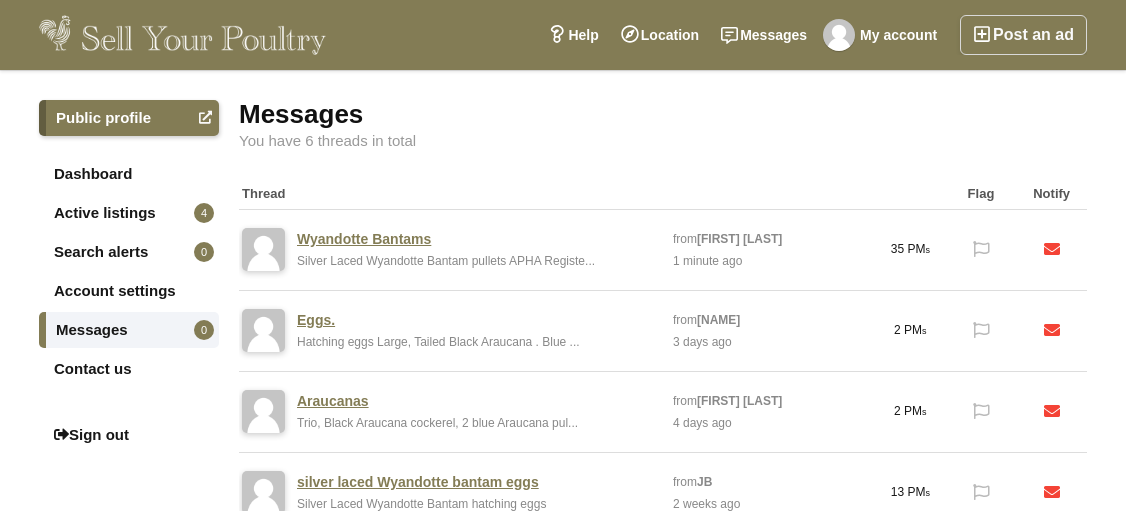 scroll, scrollTop: 0, scrollLeft: 0, axis: both 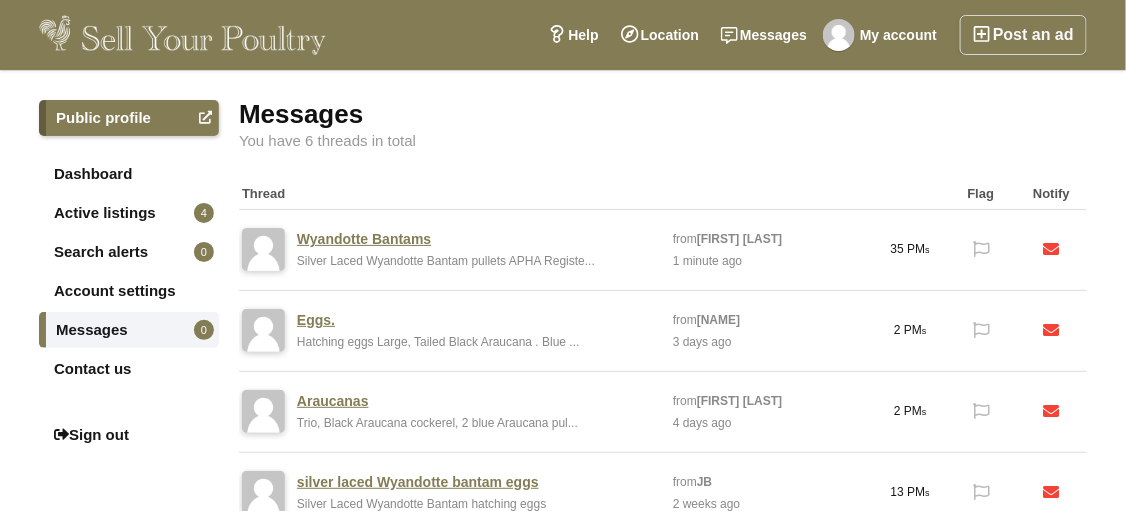 click on "Eggs." at bounding box center (316, 320) 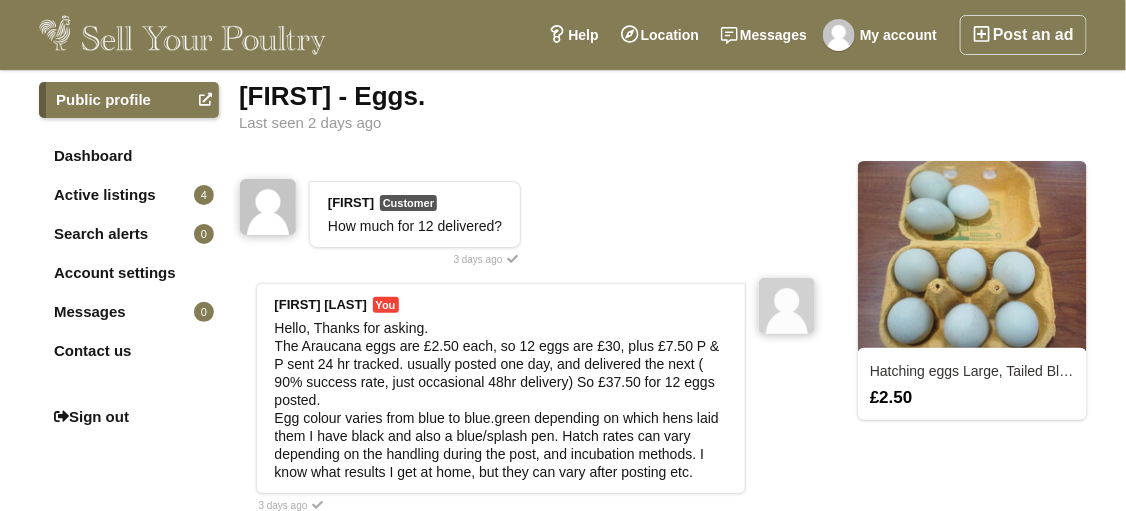 scroll, scrollTop: 0, scrollLeft: 0, axis: both 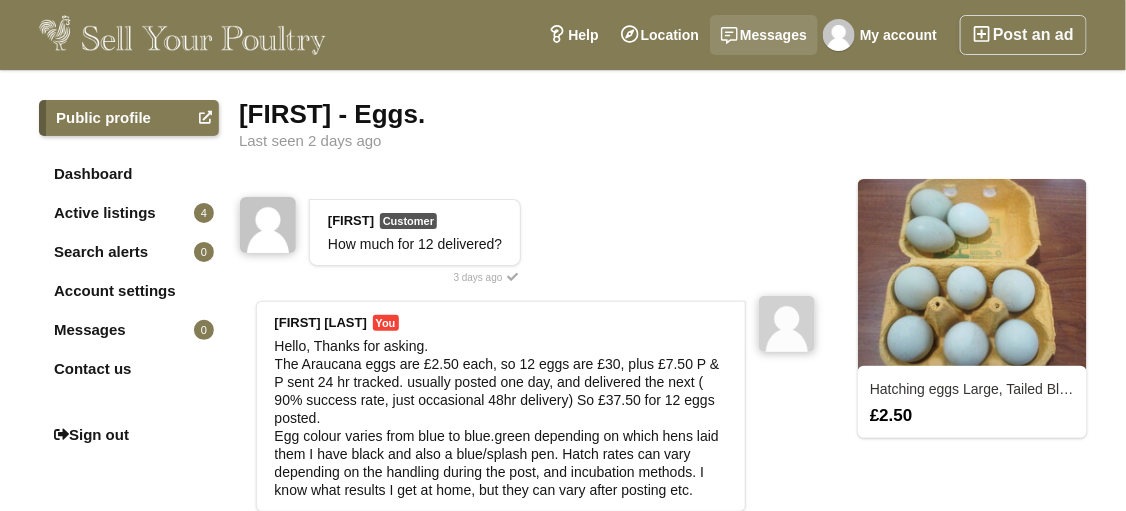 click on "Messages" at bounding box center [764, 35] 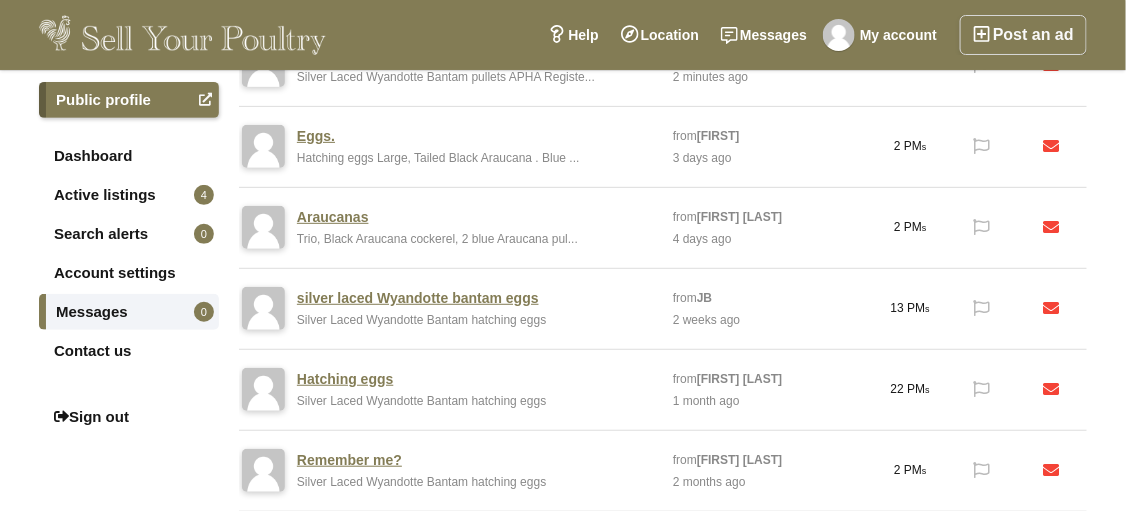 scroll, scrollTop: 200, scrollLeft: 0, axis: vertical 